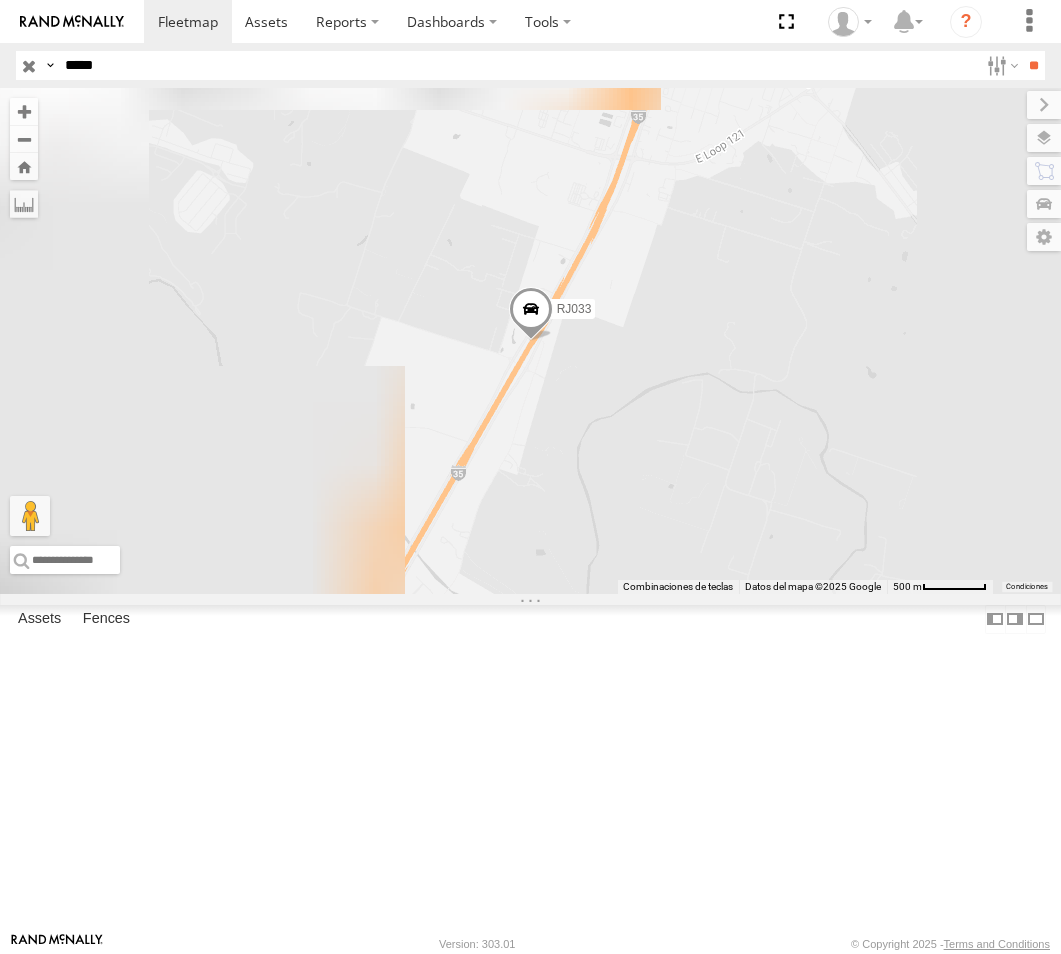 scroll, scrollTop: 0, scrollLeft: 0, axis: both 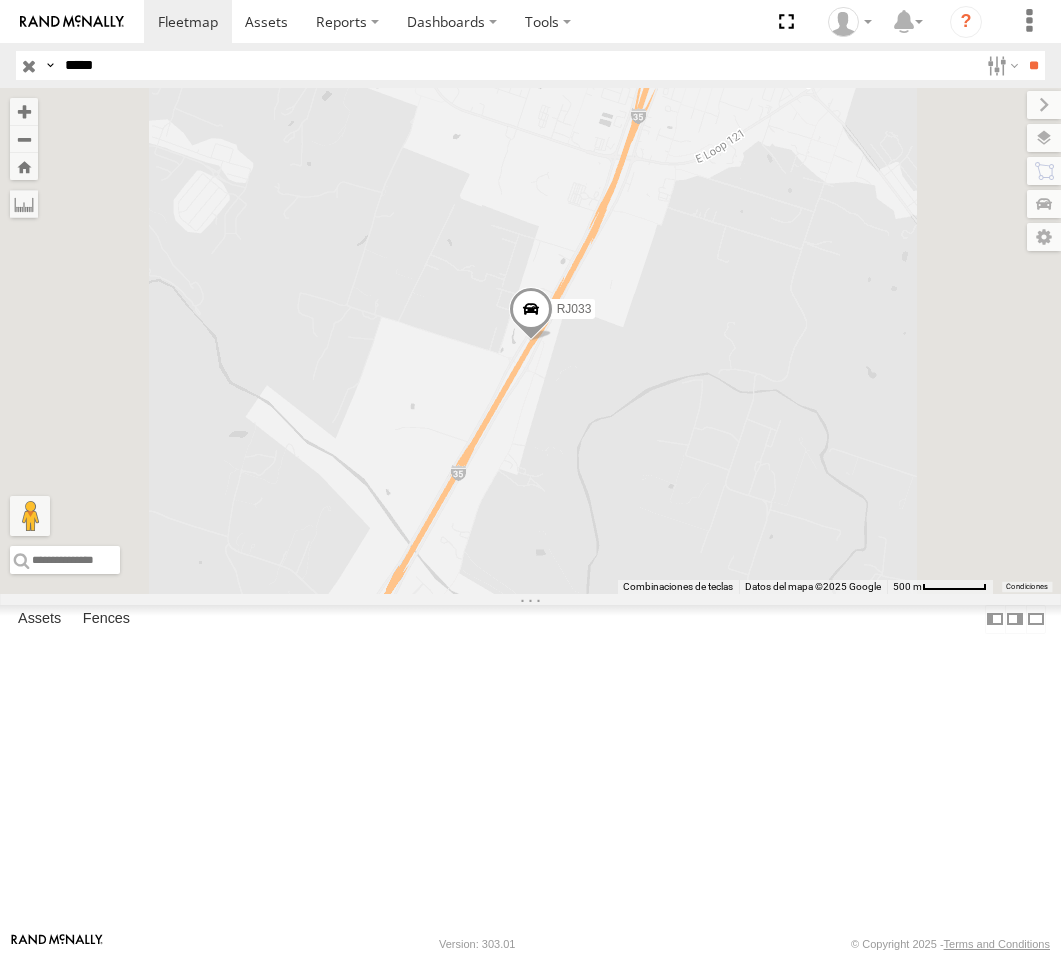 drag, startPoint x: 142, startPoint y: 64, endPoint x: -60, endPoint y: 90, distance: 203.6664 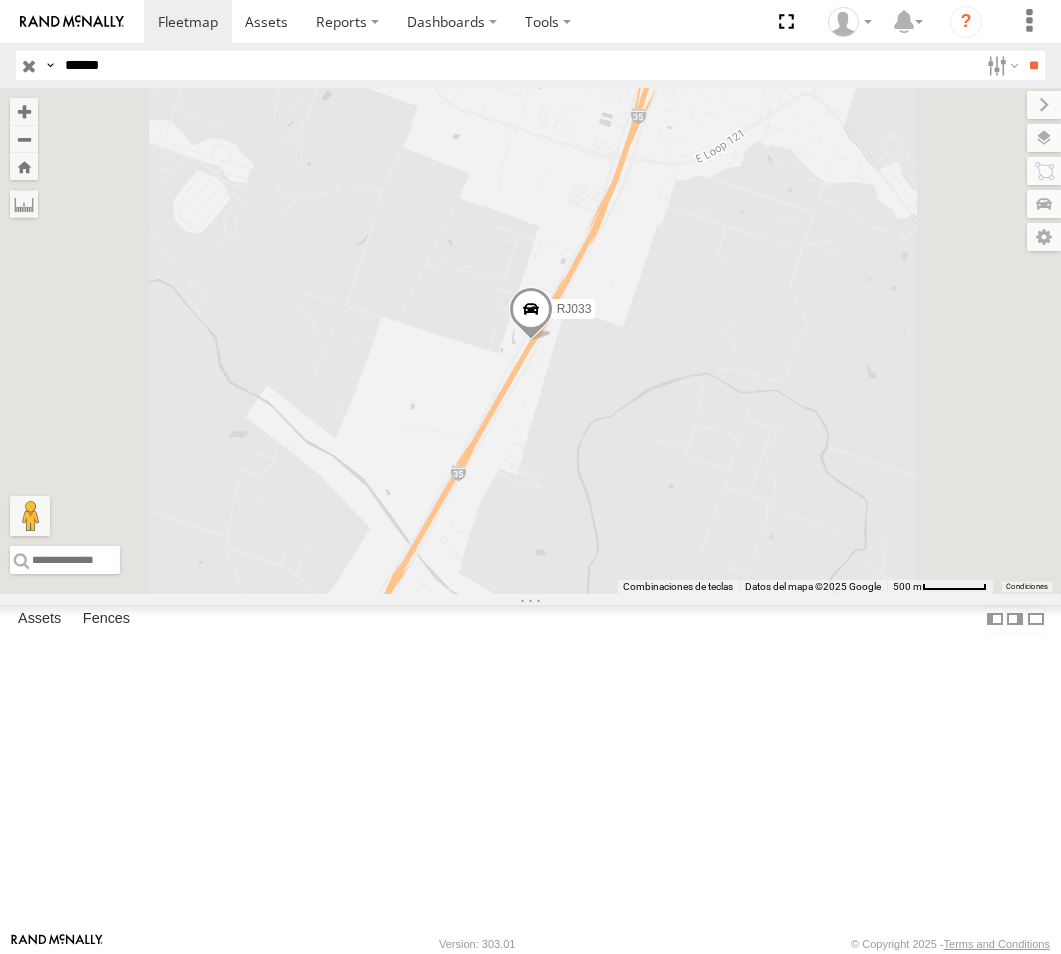 click on "**" at bounding box center (1033, 65) 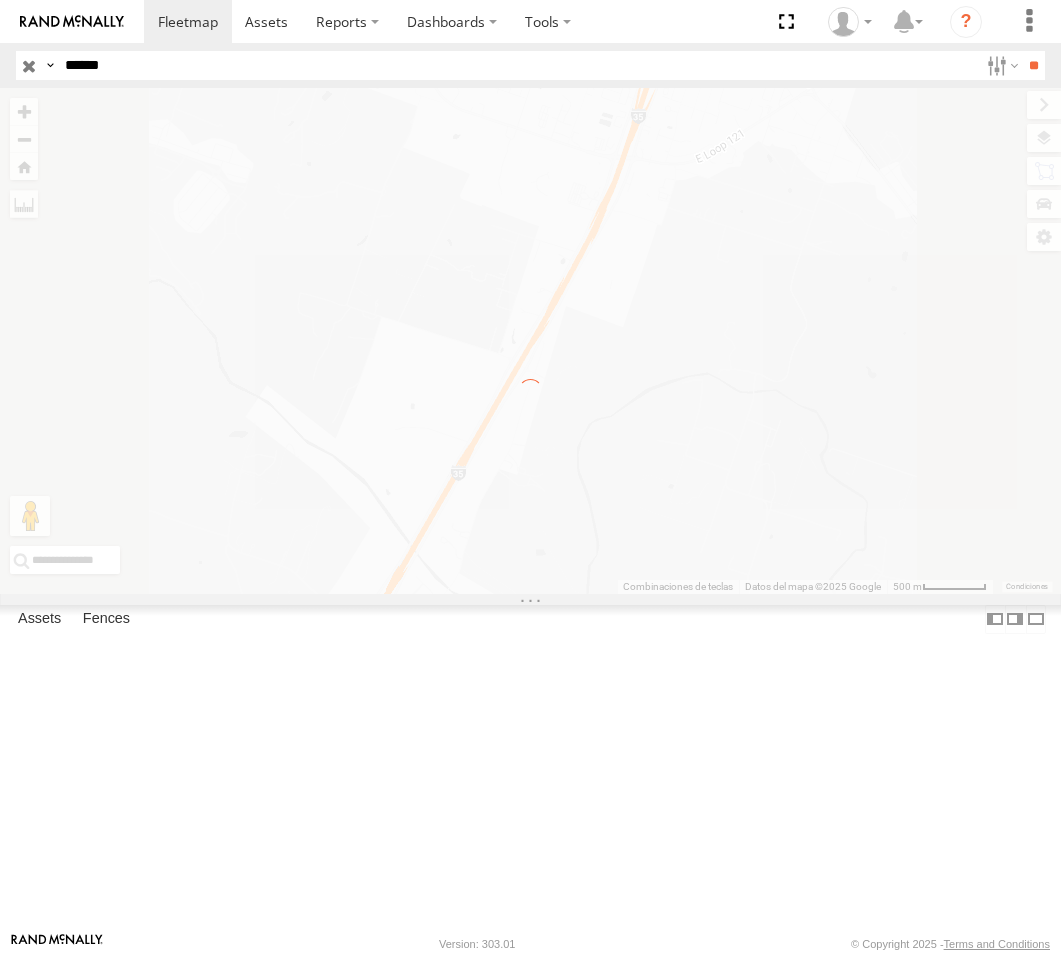 click on "**" at bounding box center (1033, 65) 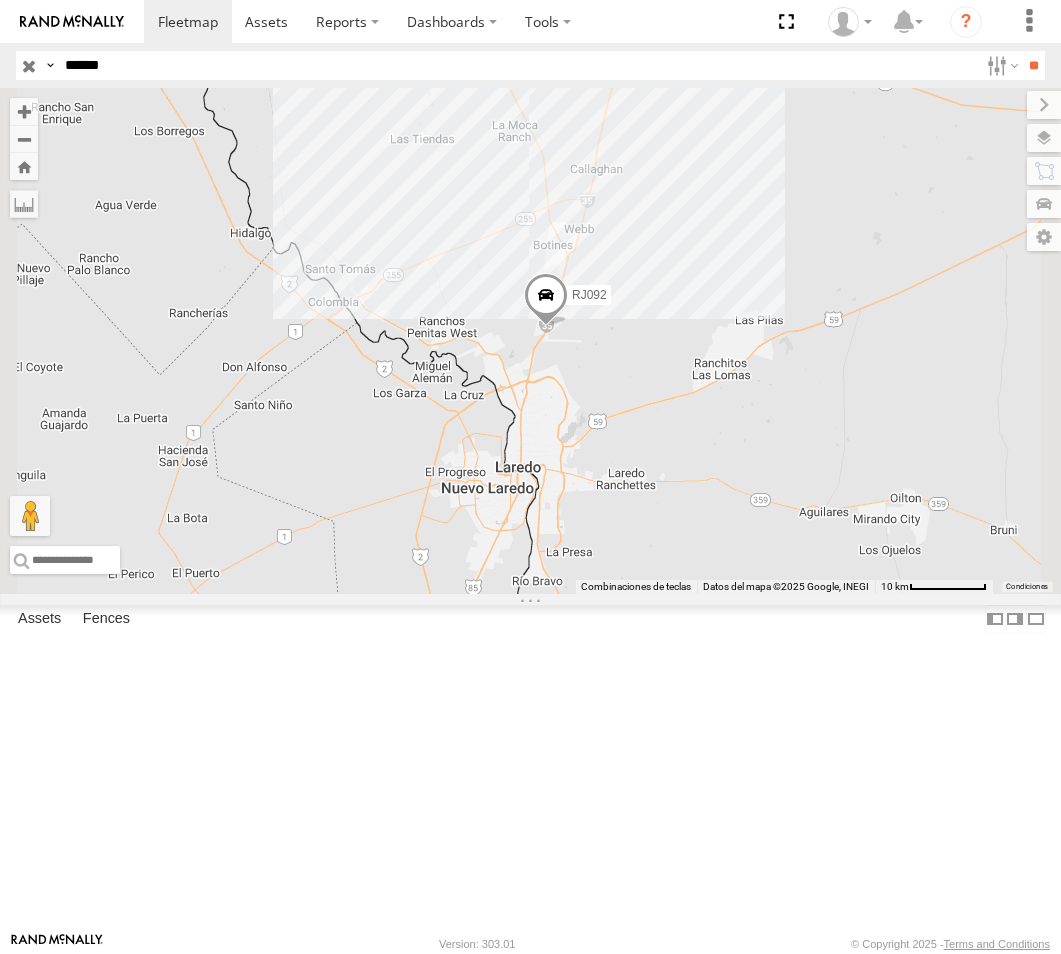 drag, startPoint x: 133, startPoint y: 64, endPoint x: 19, endPoint y: 68, distance: 114.07015 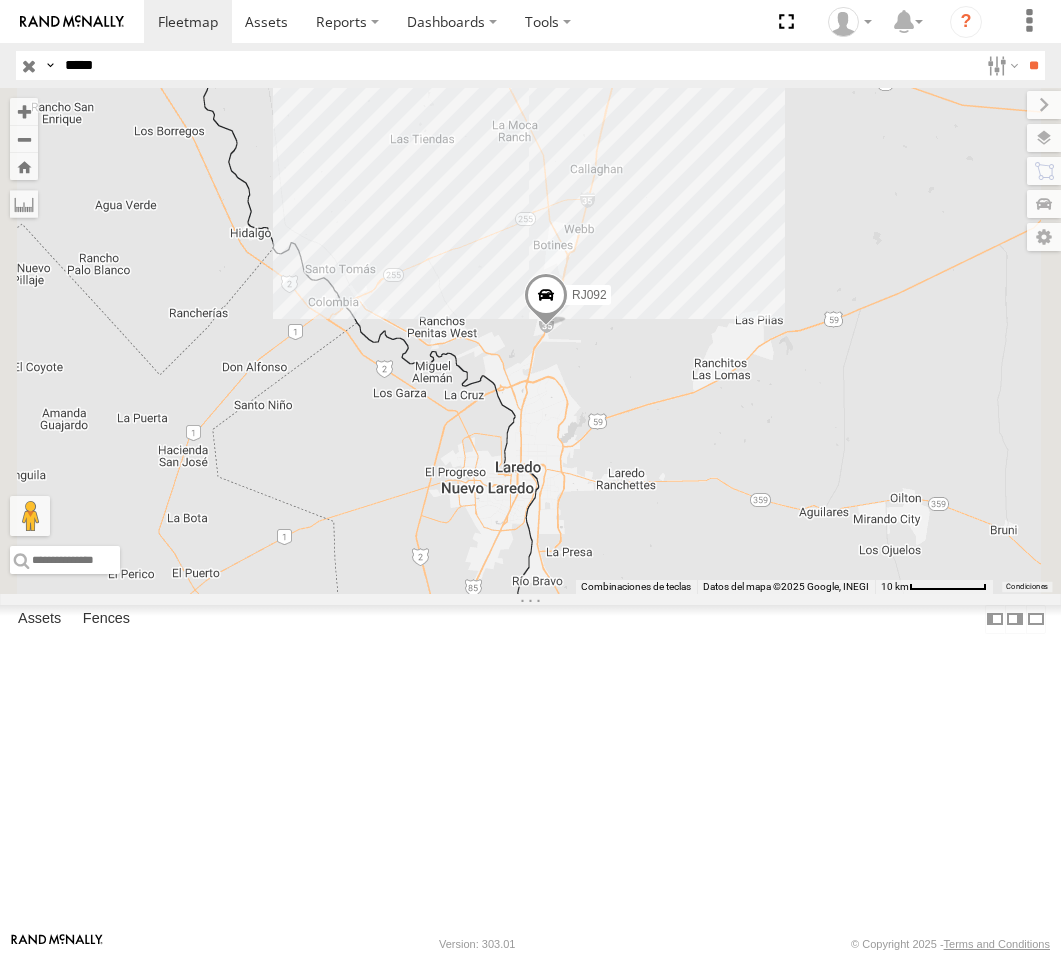 click on "**" at bounding box center [1033, 65] 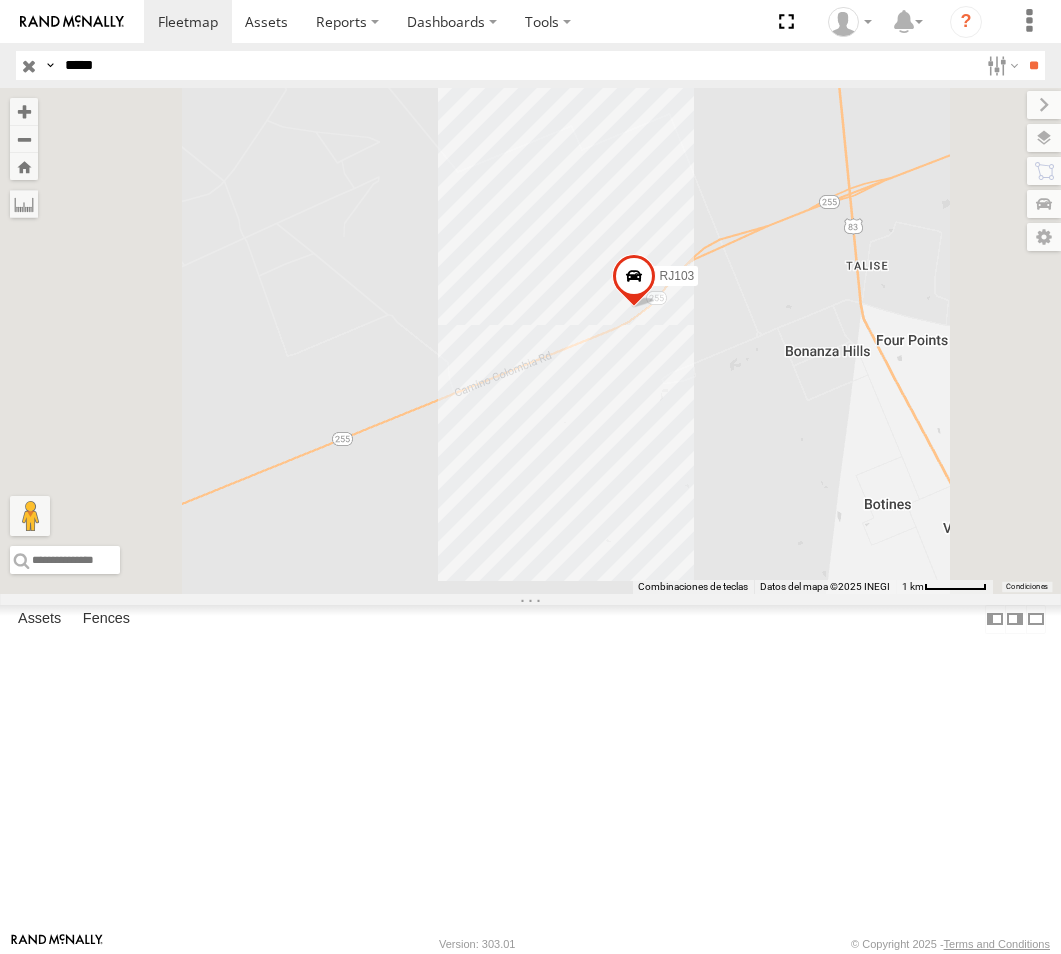 click on "Search Query
Asset ID
Asset Label
Registration
Manufacturer
Model
VIN
Job ID Driver Id efh" at bounding box center [519, 65] 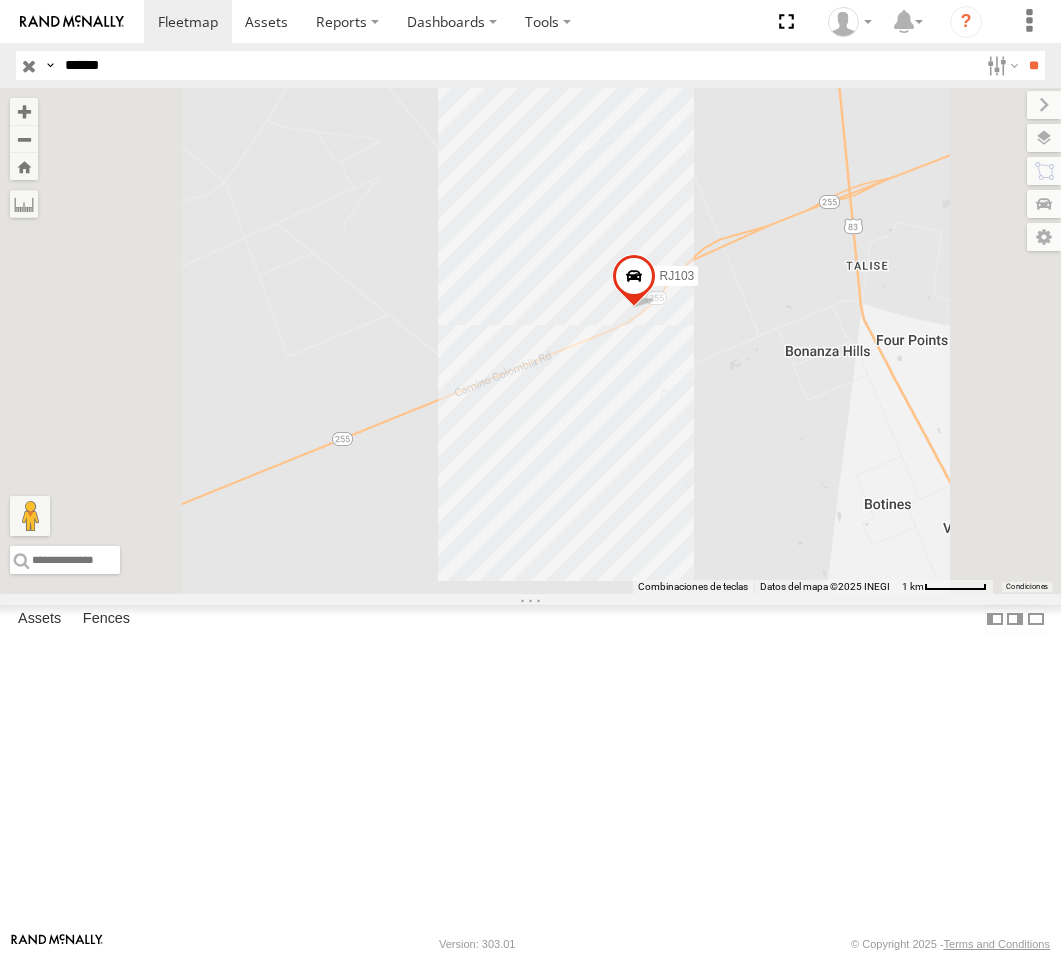 type on "*****" 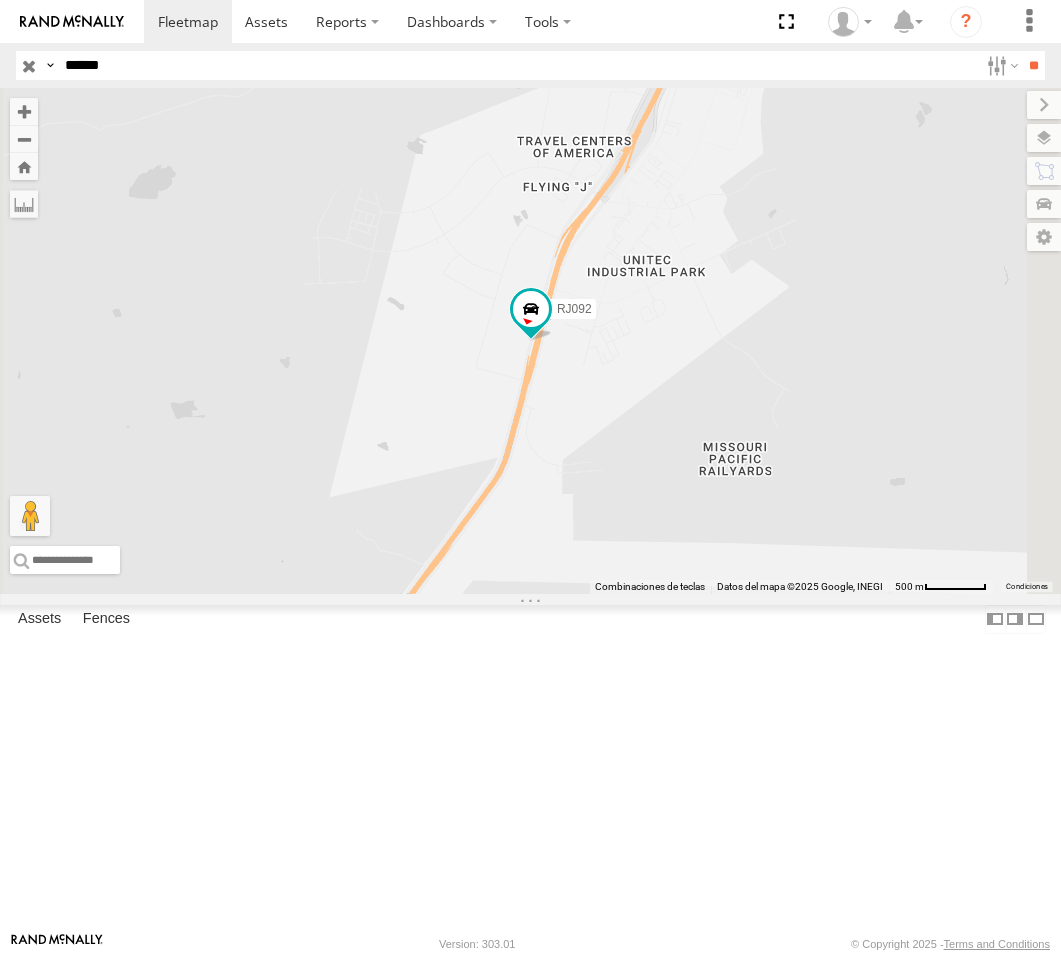 click on "*****" at bounding box center [517, 65] 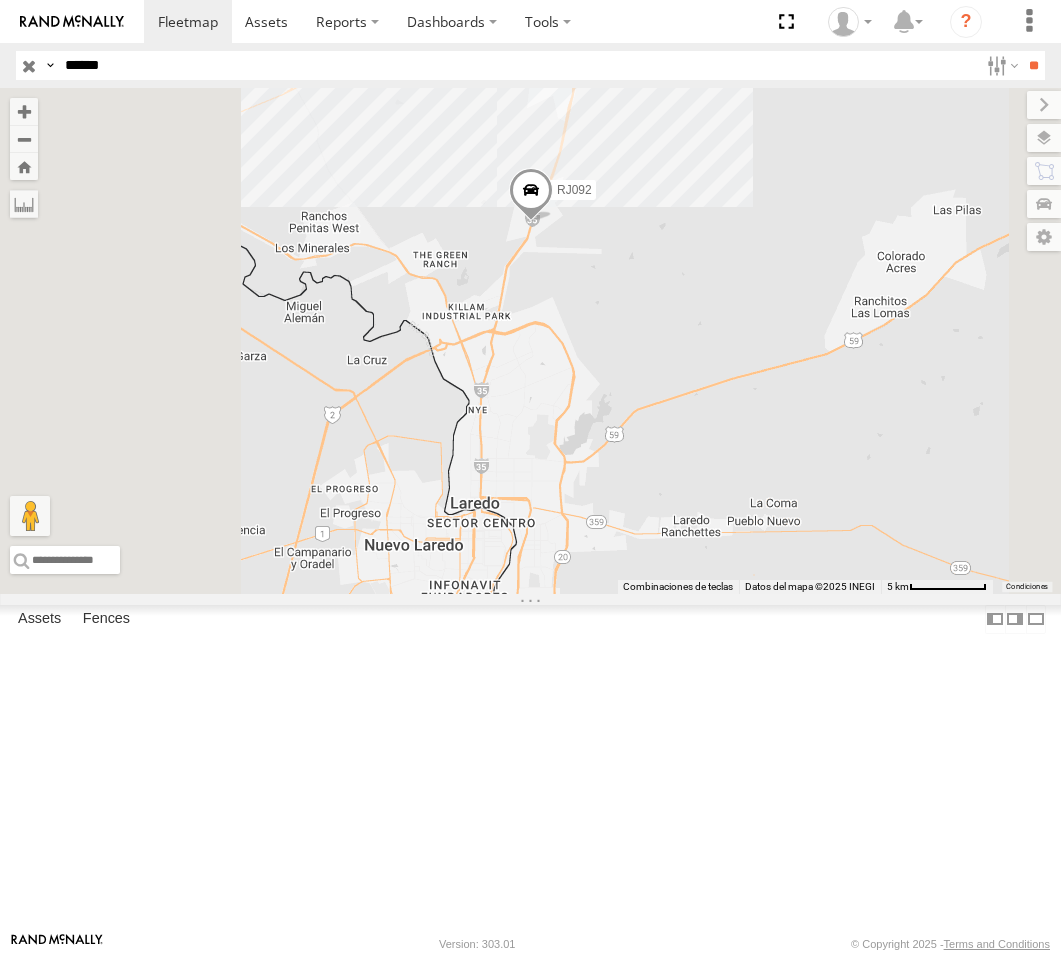 click at bounding box center (0, 0) 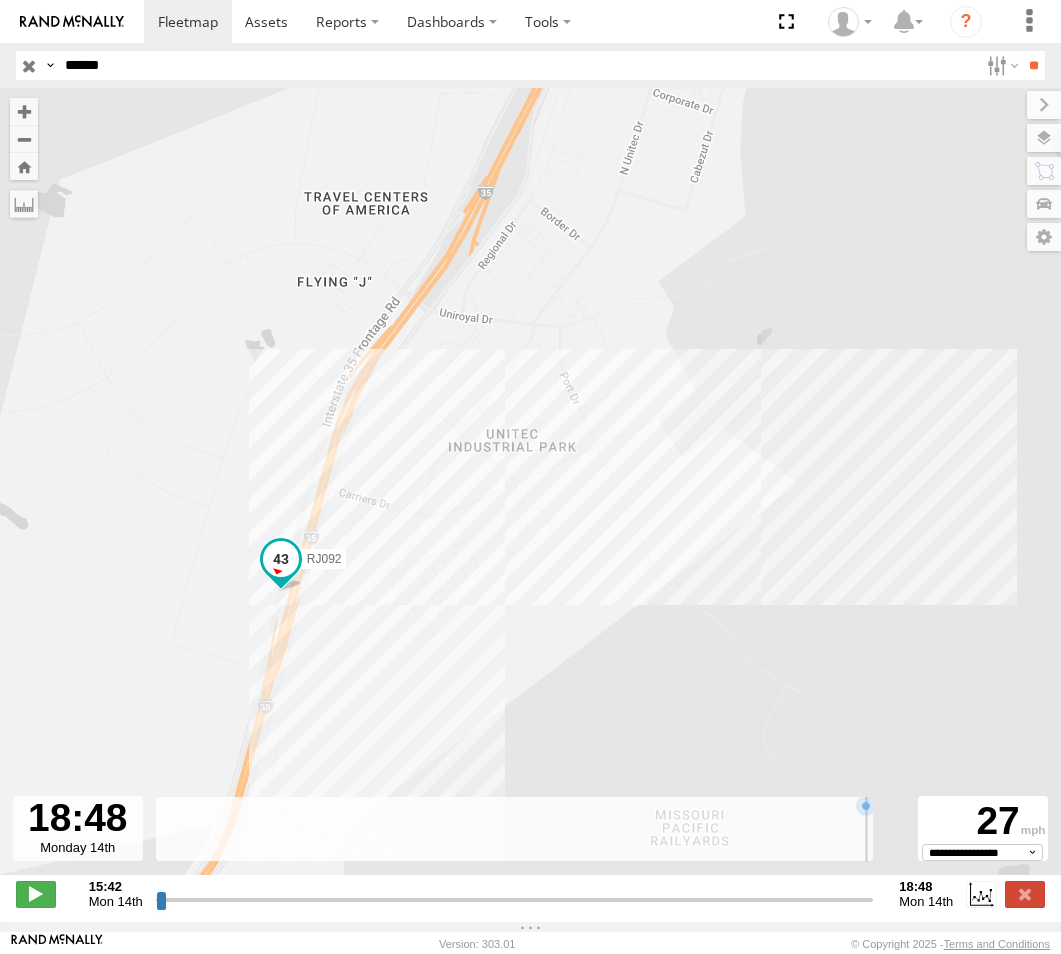drag, startPoint x: 161, startPoint y: 910, endPoint x: 923, endPoint y: 966, distance: 764.055 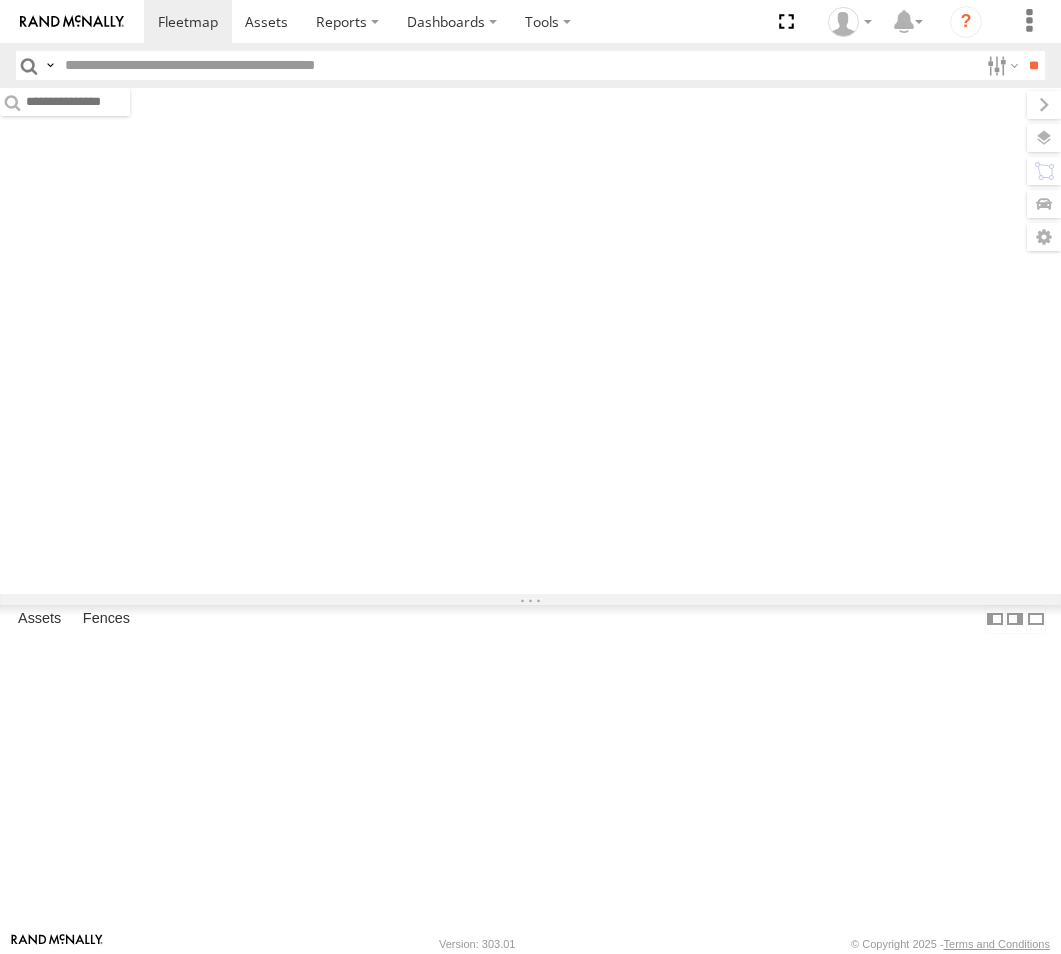 scroll, scrollTop: 0, scrollLeft: 0, axis: both 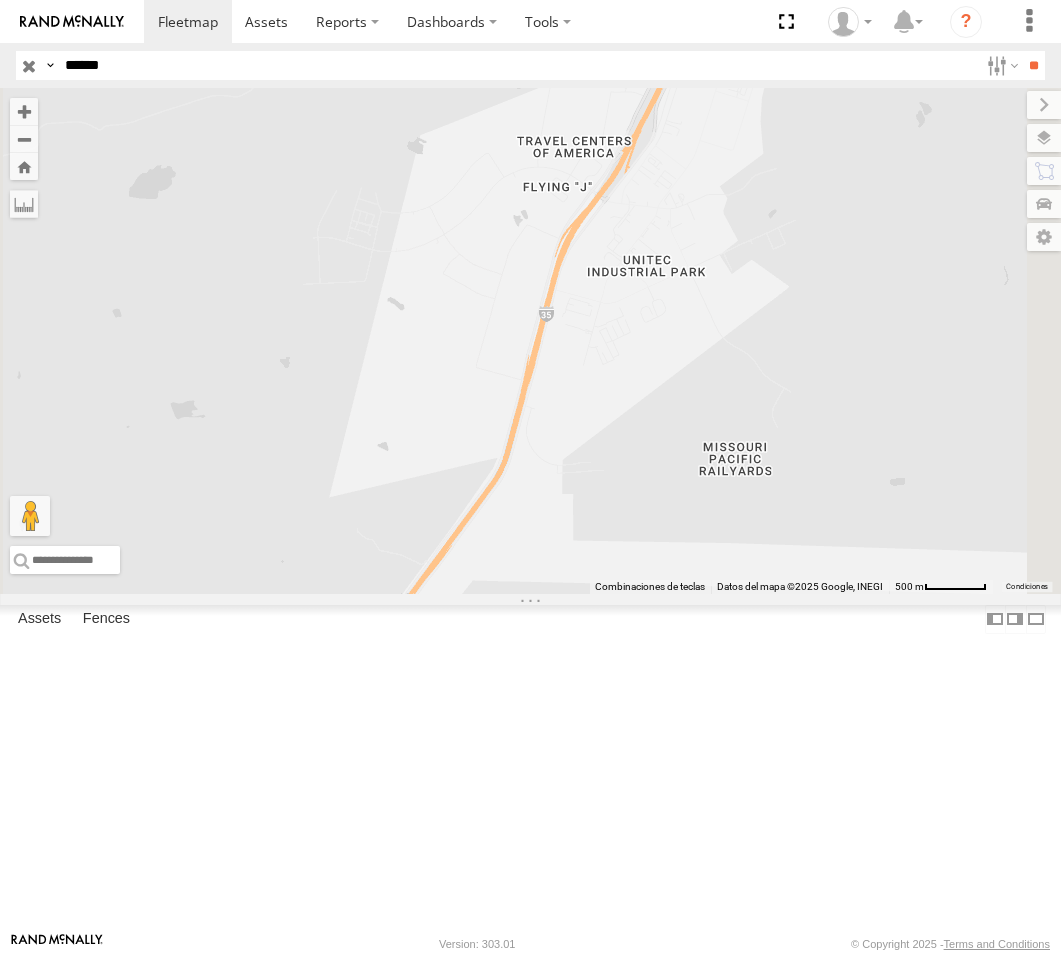 click on "*****" at bounding box center [517, 65] 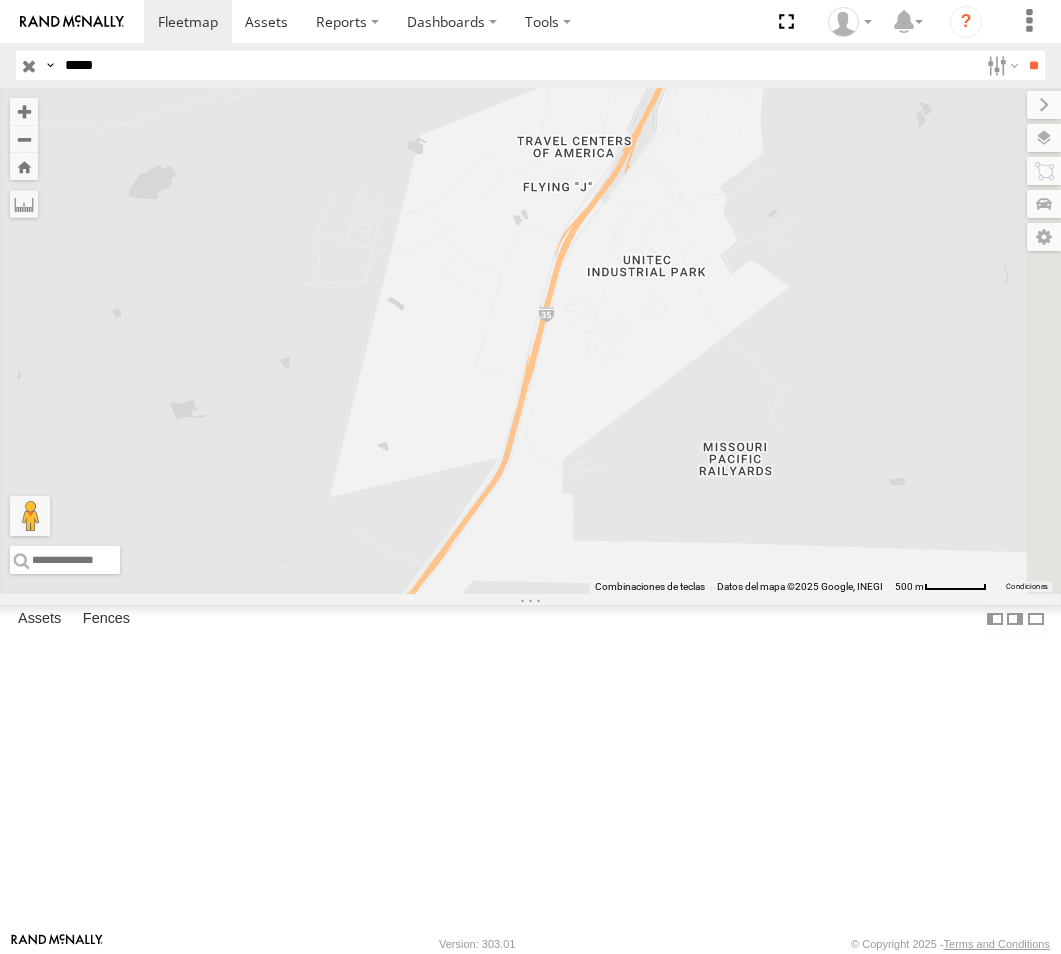 click on "**" at bounding box center [1033, 65] 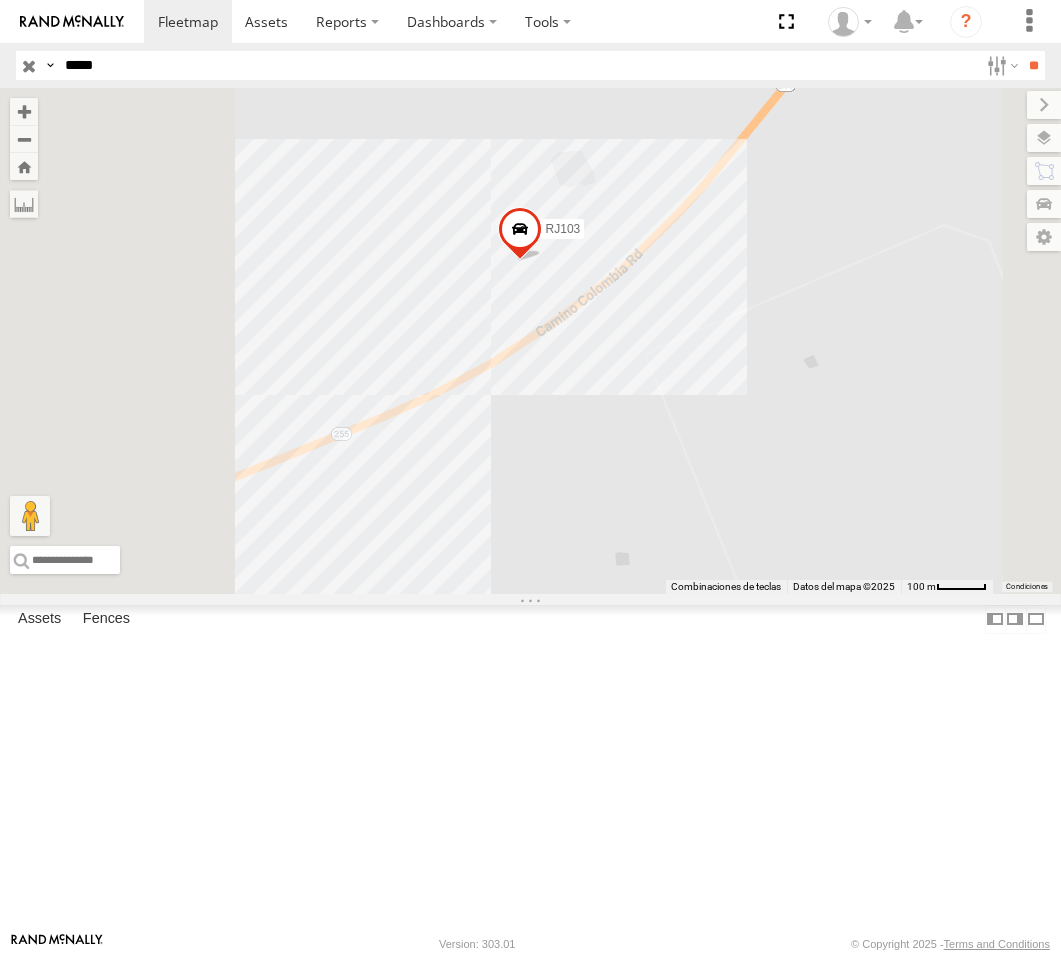 drag, startPoint x: 719, startPoint y: 438, endPoint x: 755, endPoint y: 434, distance: 36.221542 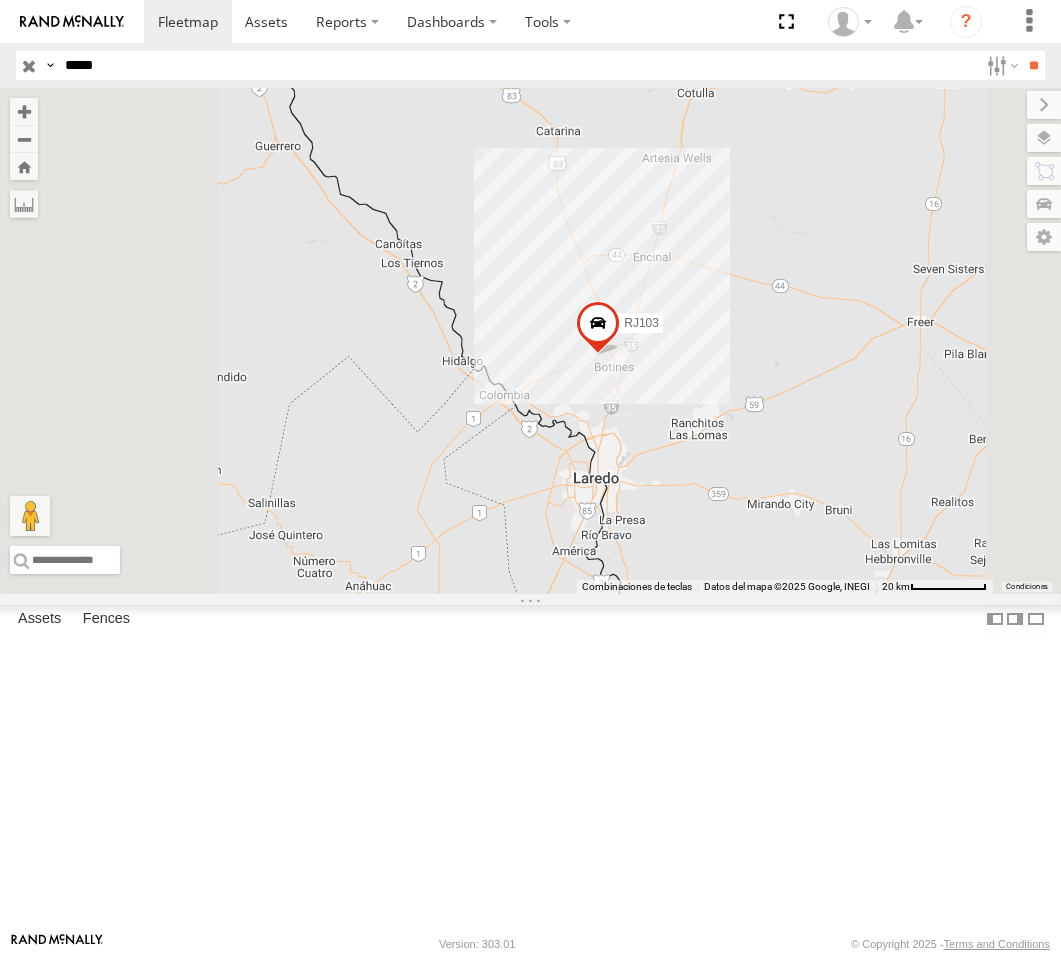 click on "*****" at bounding box center [517, 65] 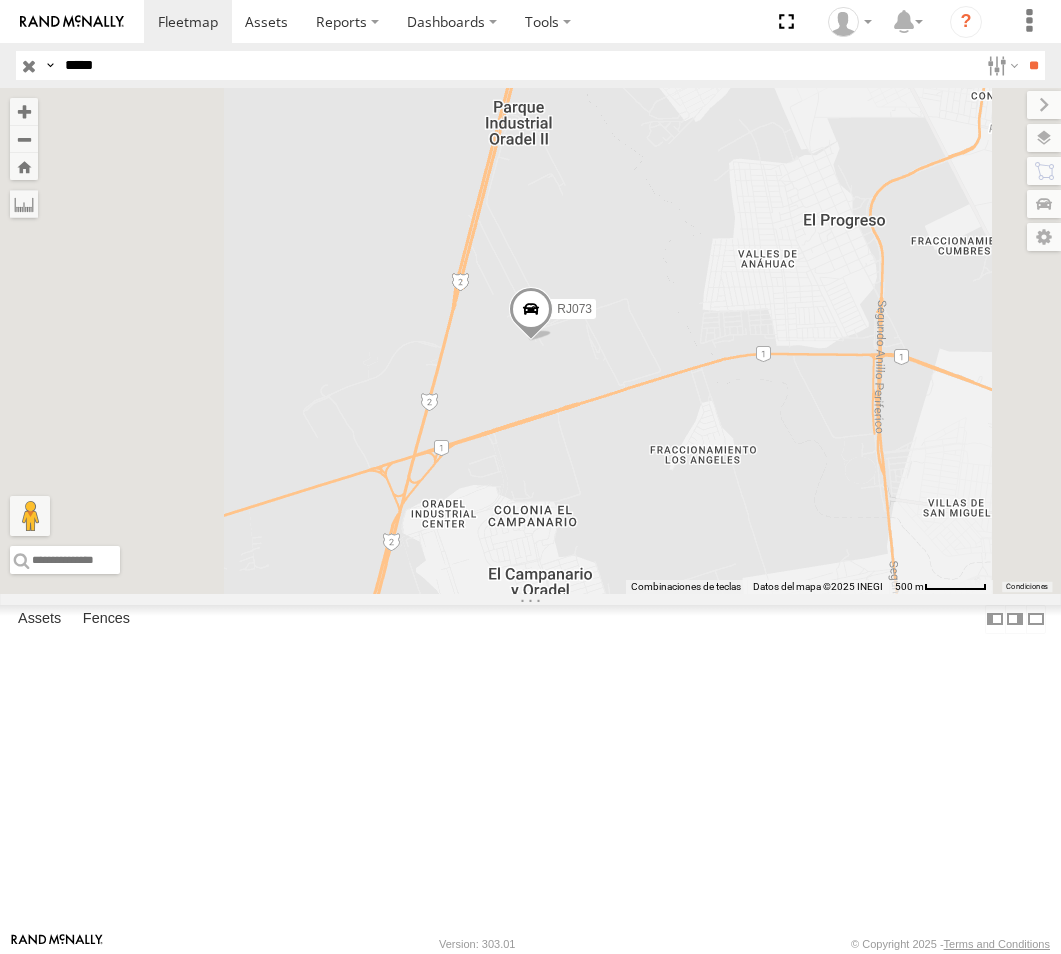 drag, startPoint x: 123, startPoint y: 68, endPoint x: -26, endPoint y: 64, distance: 149.05368 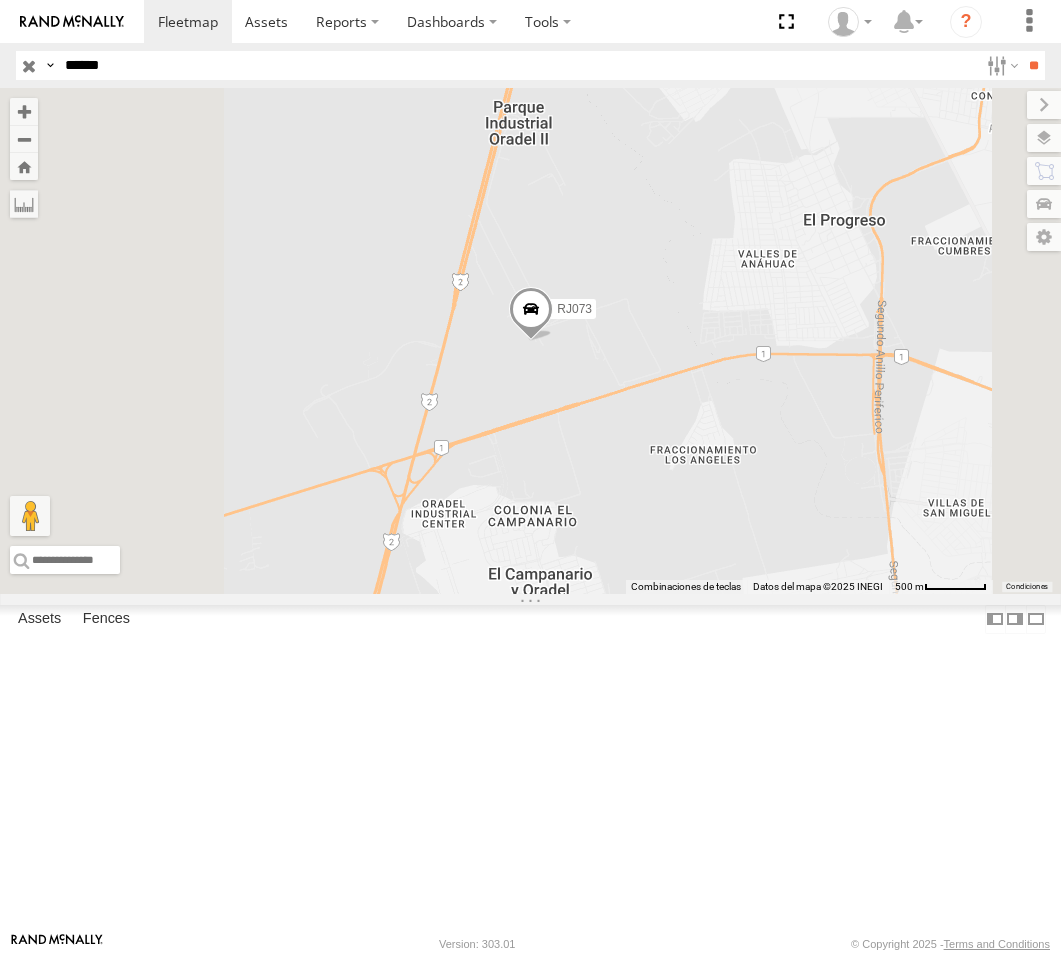 type on "*****" 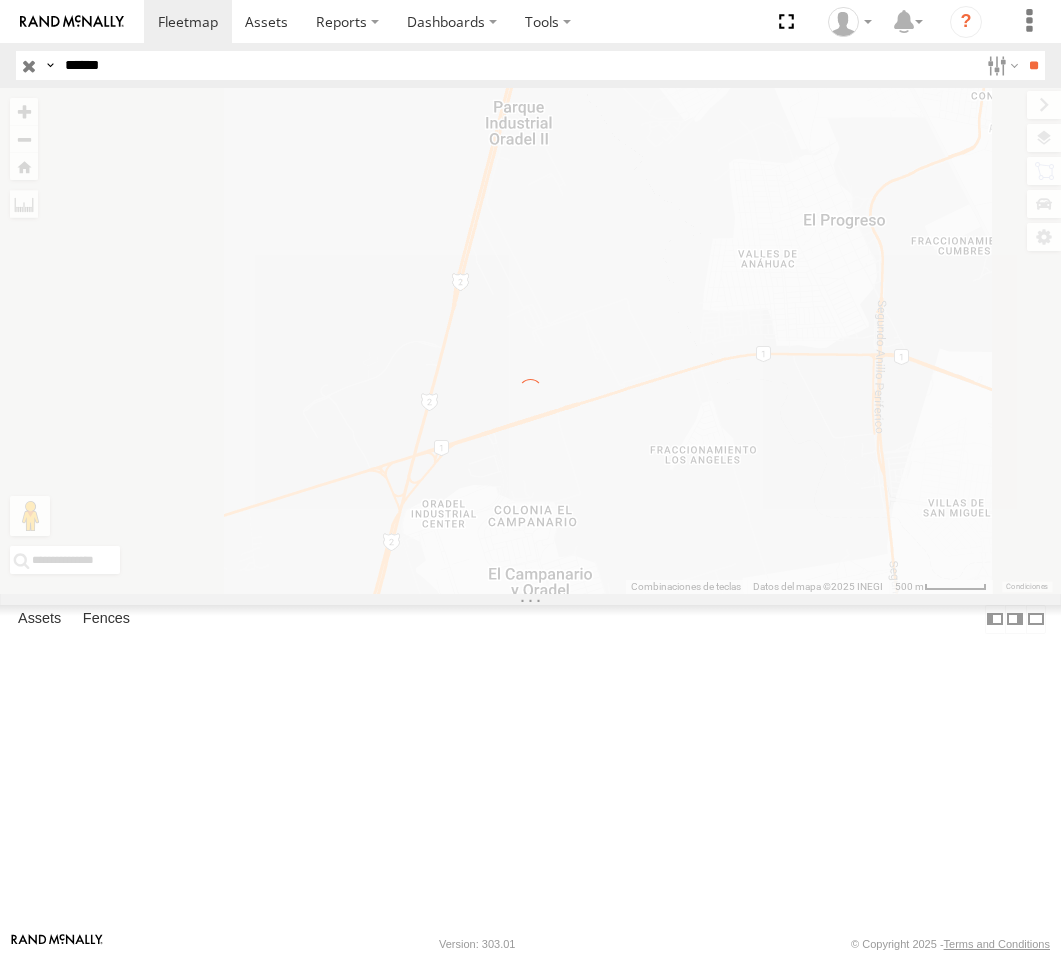 click on "**" at bounding box center [1033, 65] 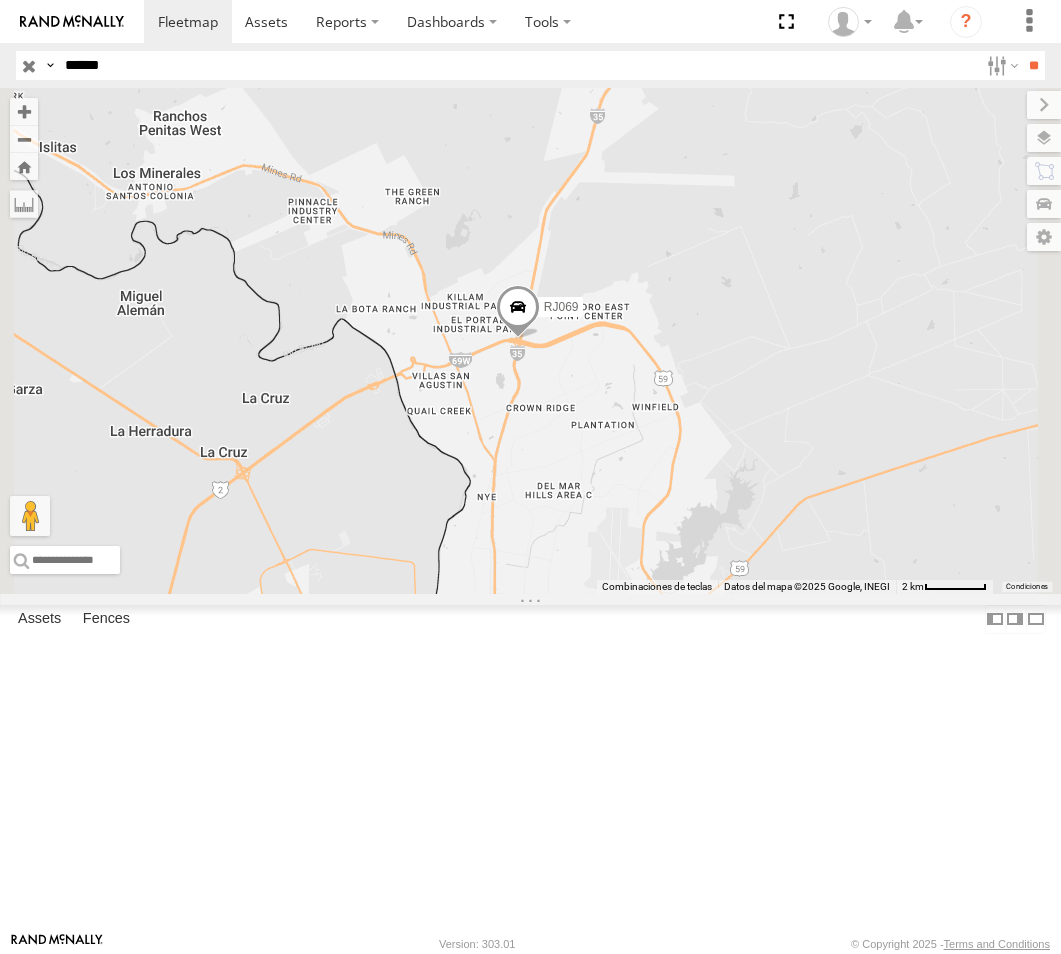 click at bounding box center [0, 0] 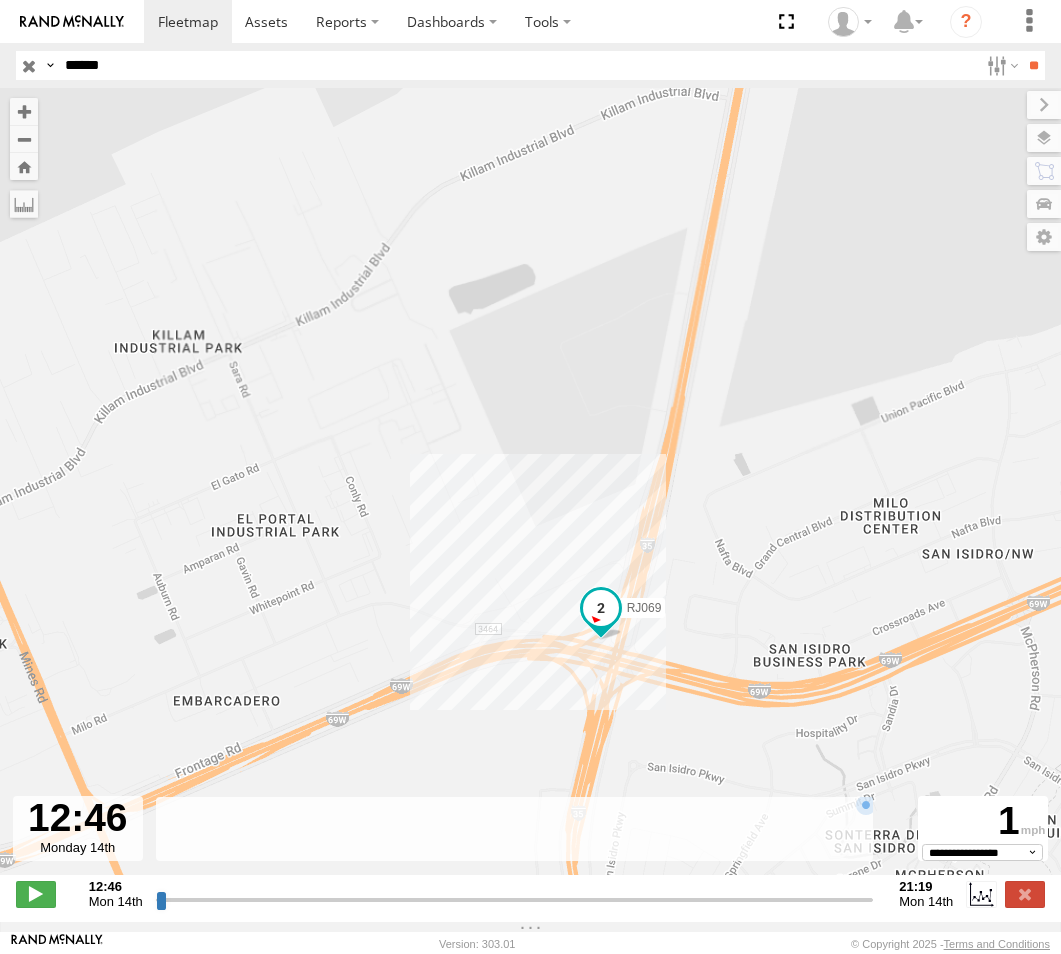 drag, startPoint x: 671, startPoint y: 648, endPoint x: 762, endPoint y: 581, distance: 113.004425 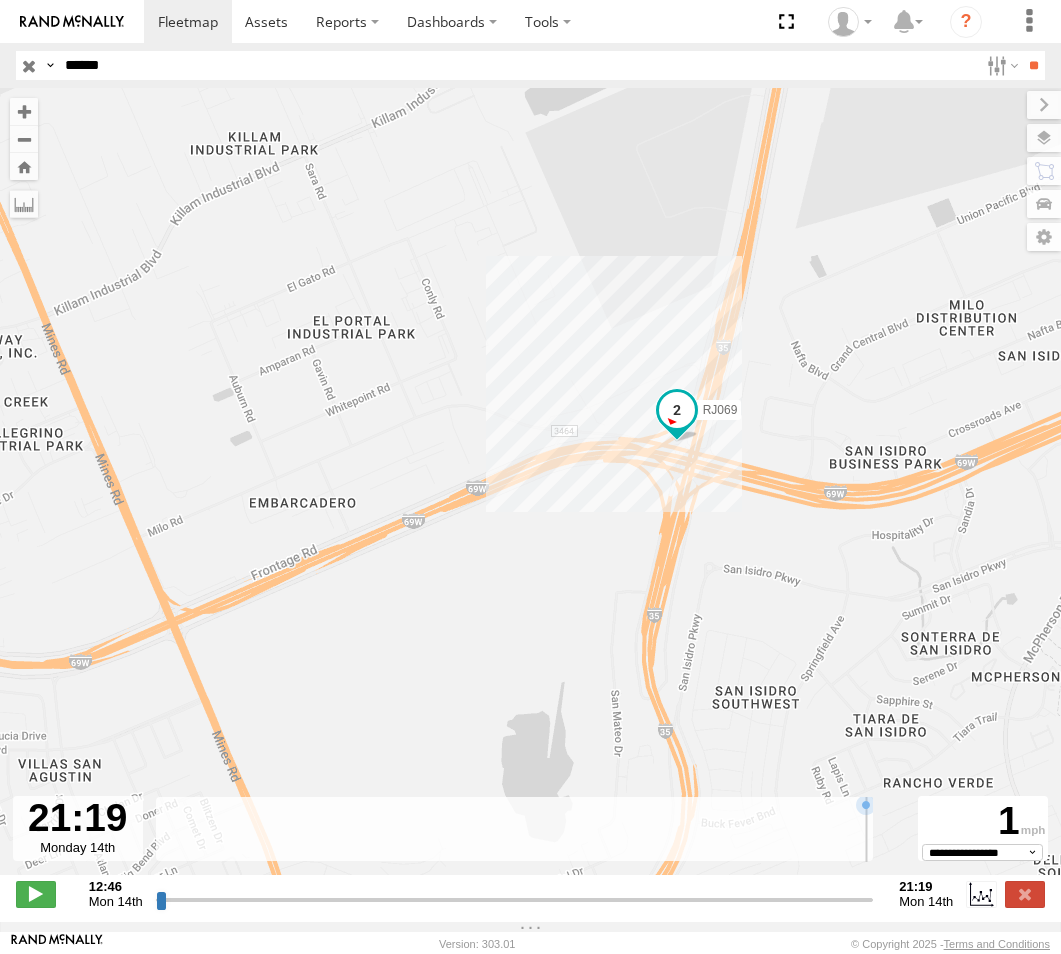 drag, startPoint x: 155, startPoint y: 915, endPoint x: 1077, endPoint y: 940, distance: 922.33887 